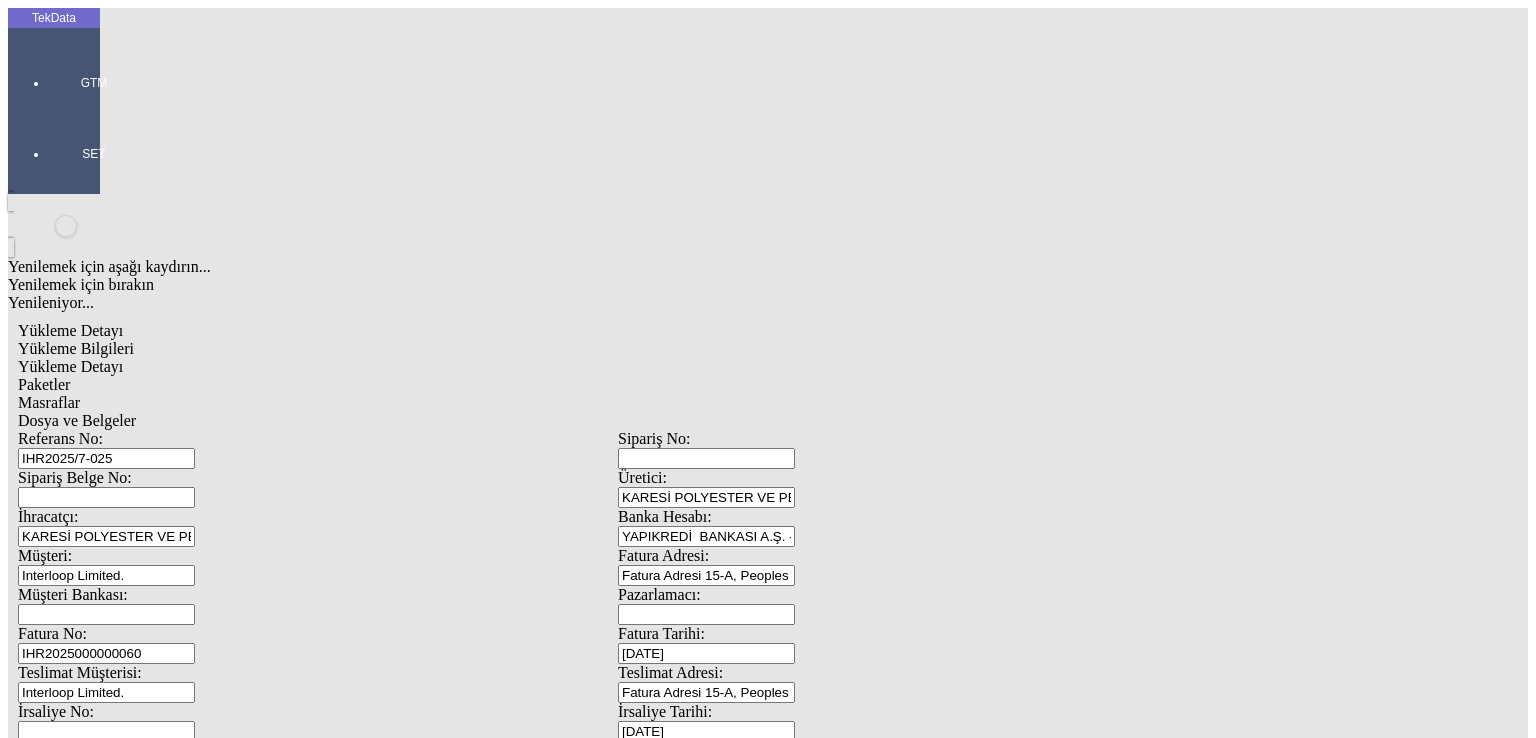 scroll, scrollTop: 0, scrollLeft: 0, axis: both 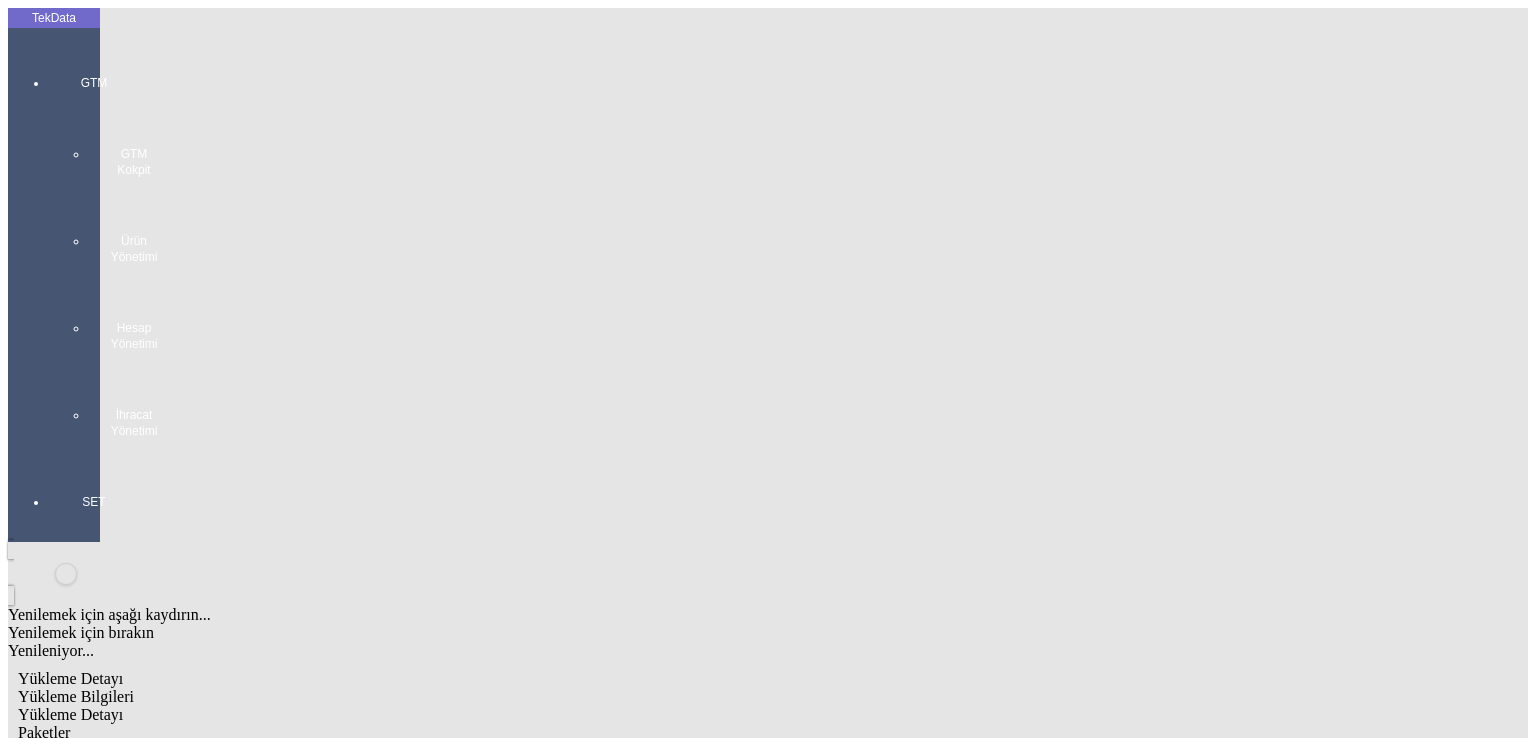 click at bounding box center (94, 459) 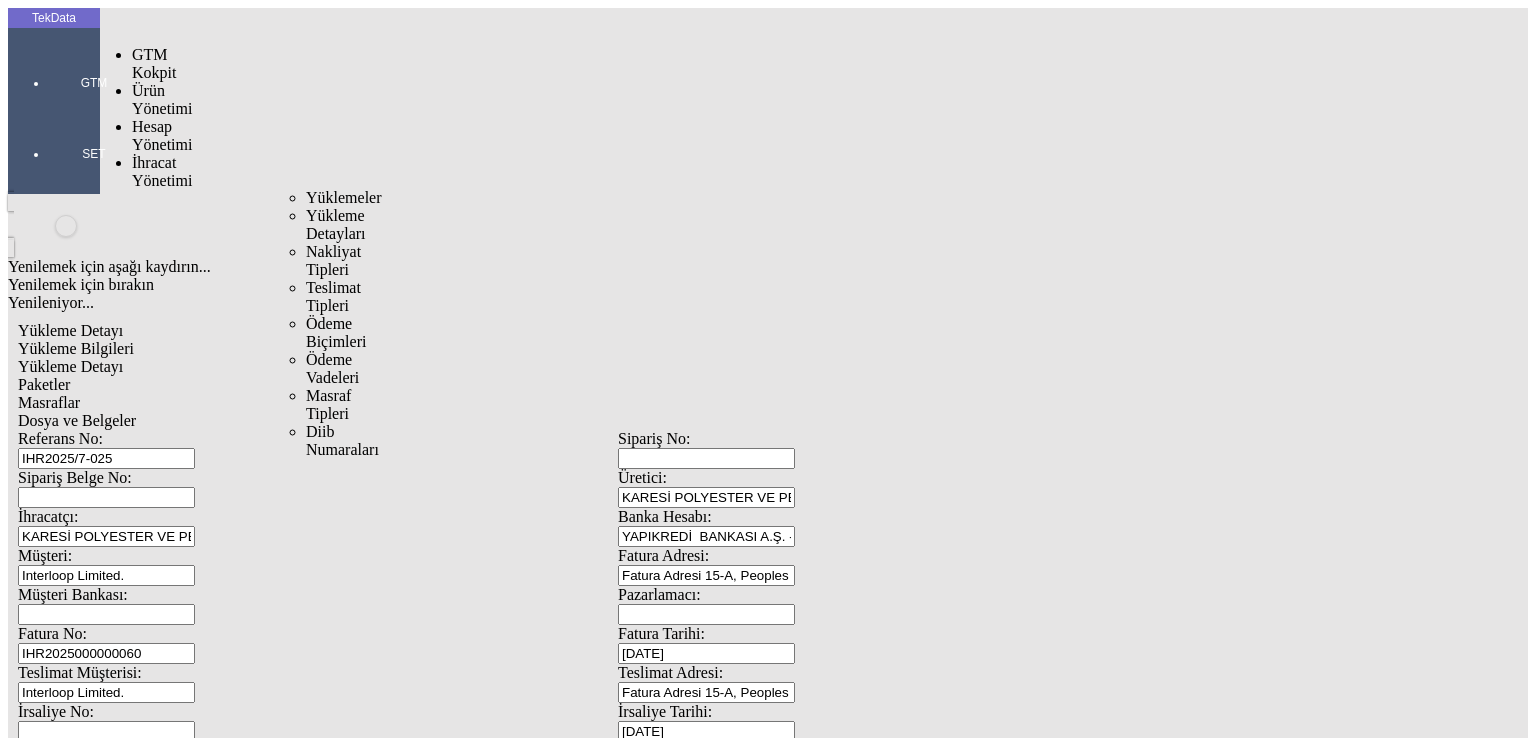 drag, startPoint x: 144, startPoint y: 118, endPoint x: 247, endPoint y: 118, distance: 103 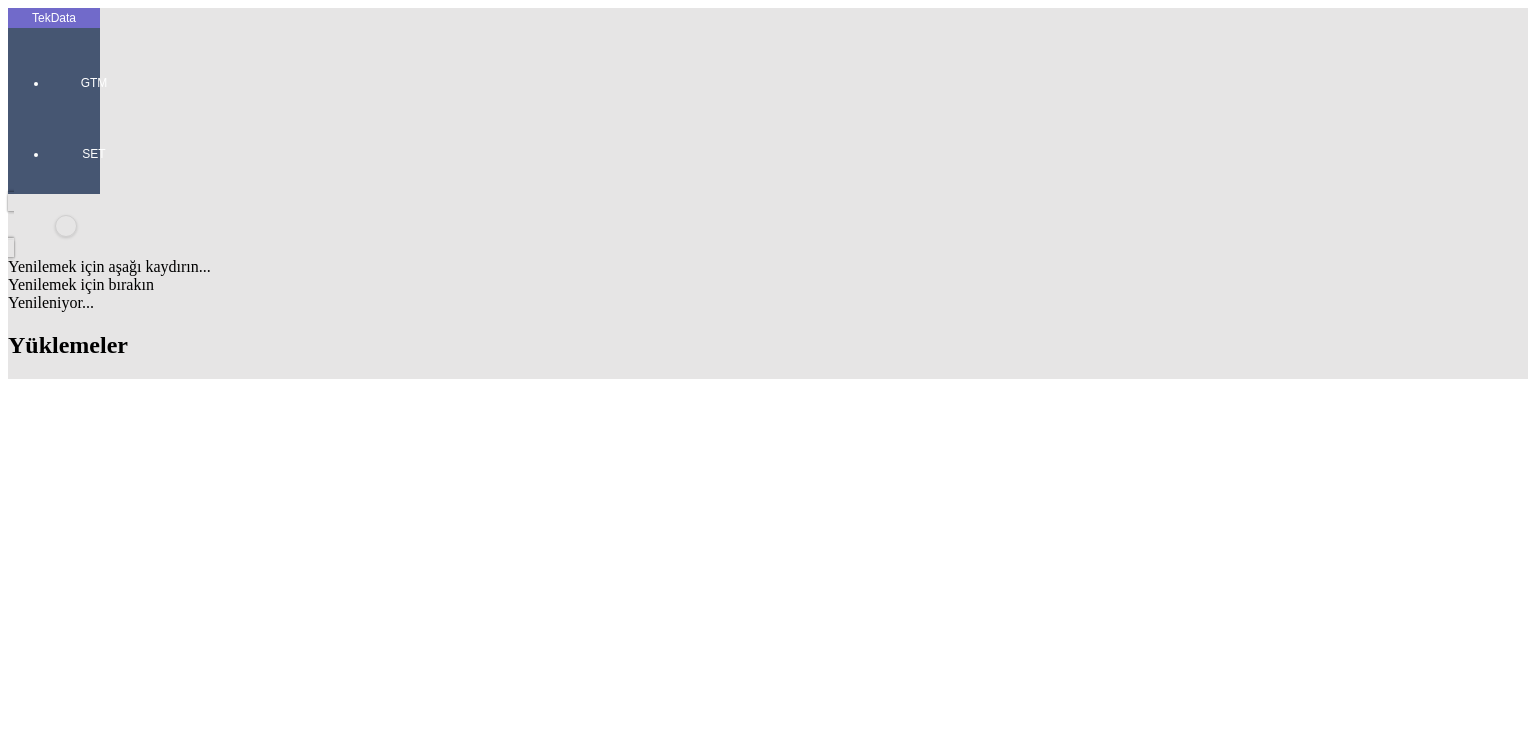 scroll, scrollTop: 1600, scrollLeft: 0, axis: vertical 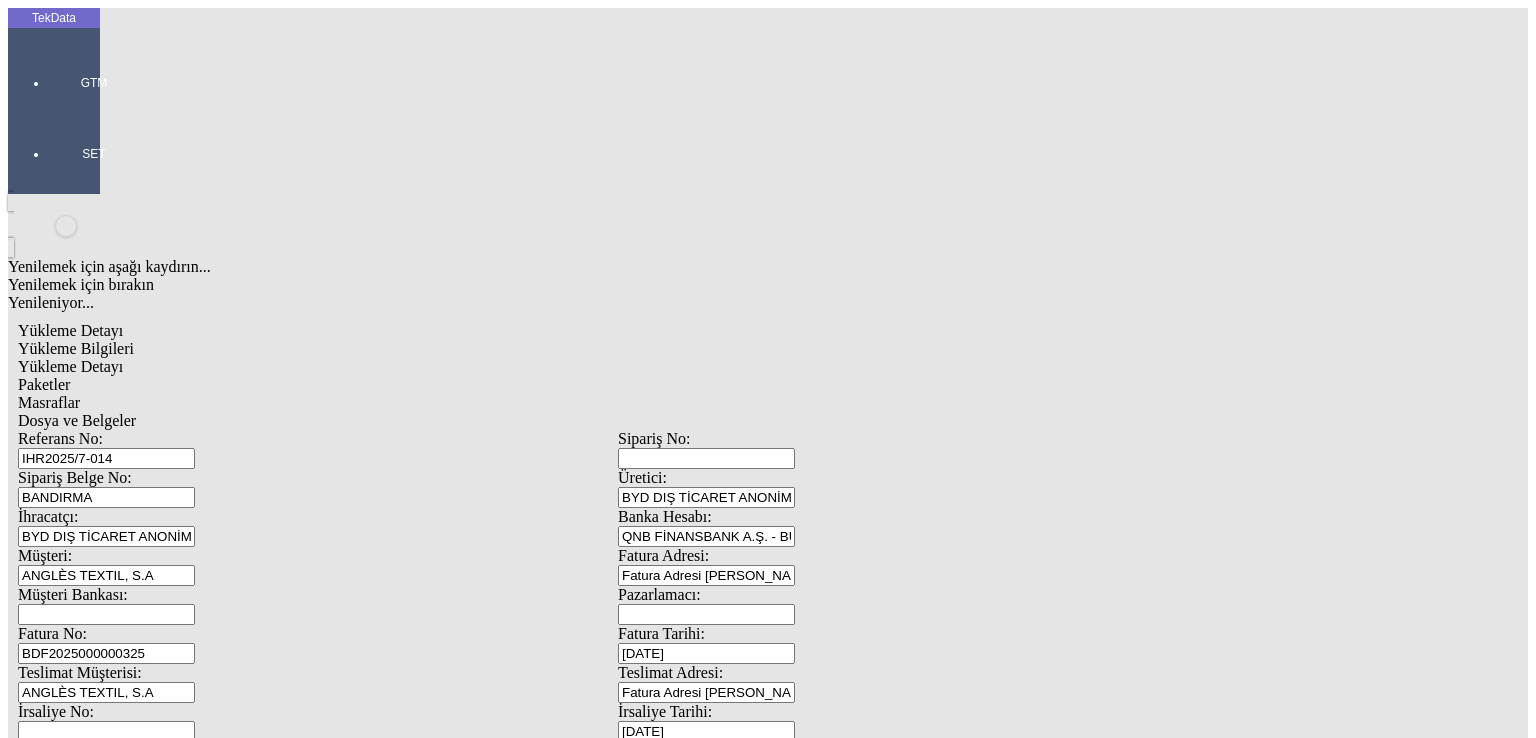 click on "Ödeme Durumu: Ödeme bekliyor" 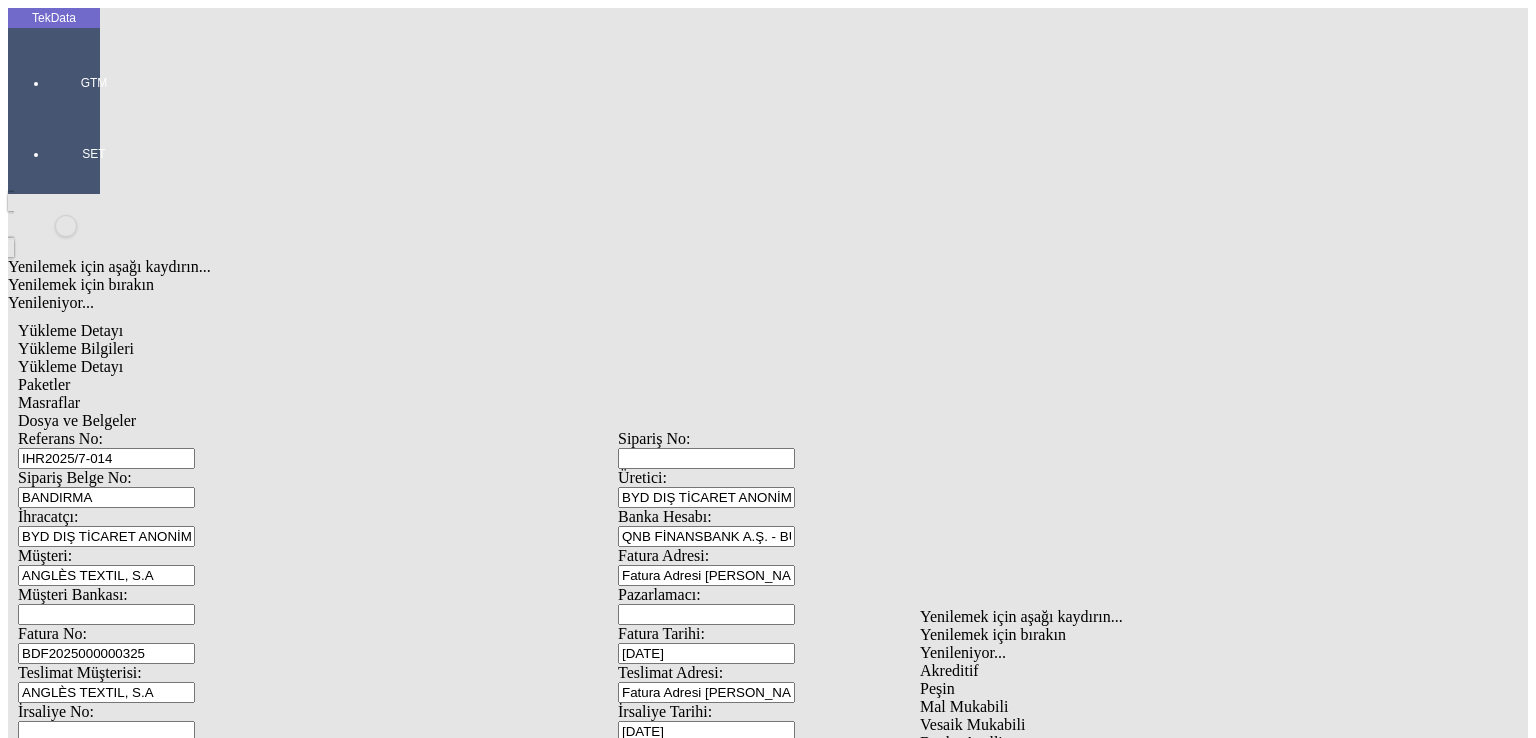 click on "Mal Mukabili" at bounding box center (1207, 707) 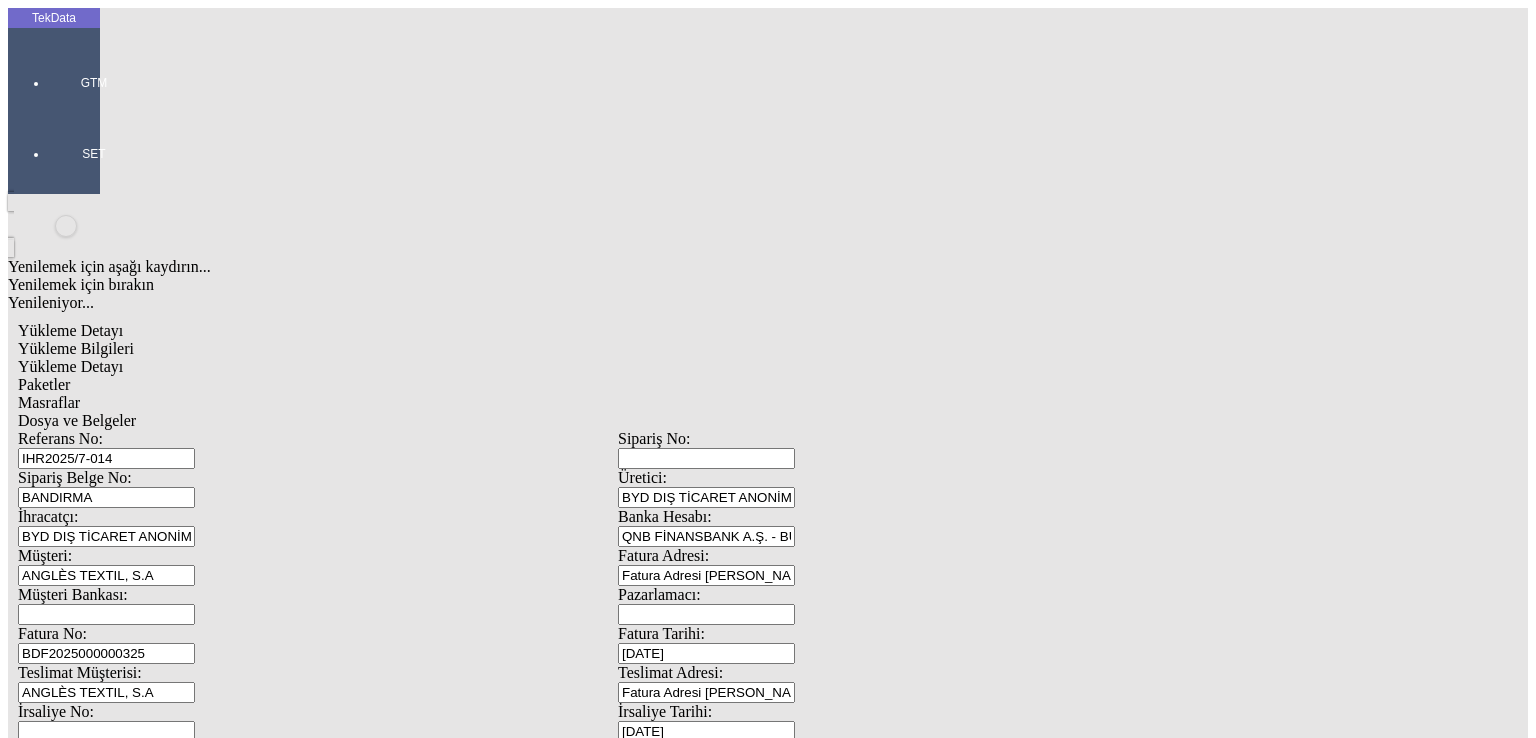 click on "Güncelle" 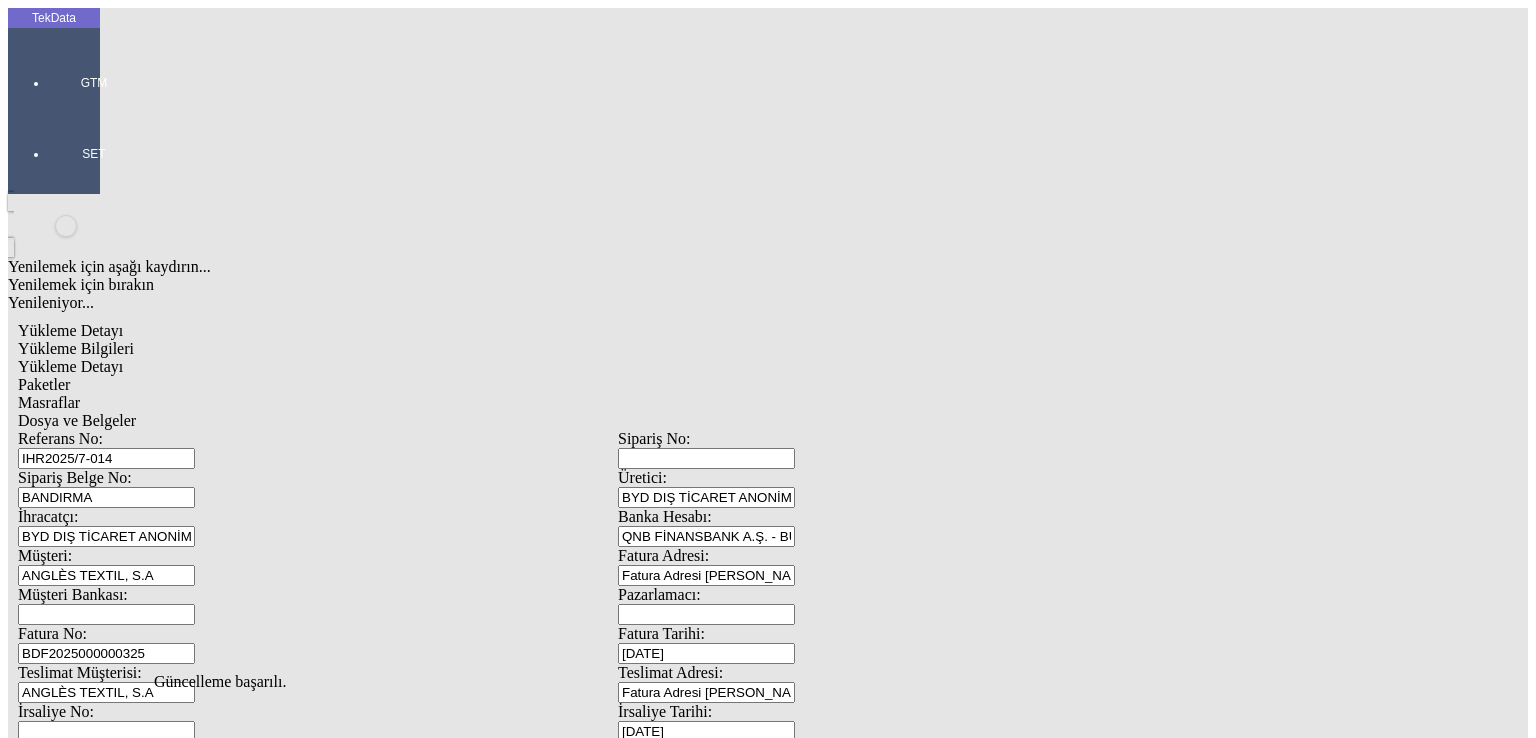 scroll, scrollTop: 0, scrollLeft: 0, axis: both 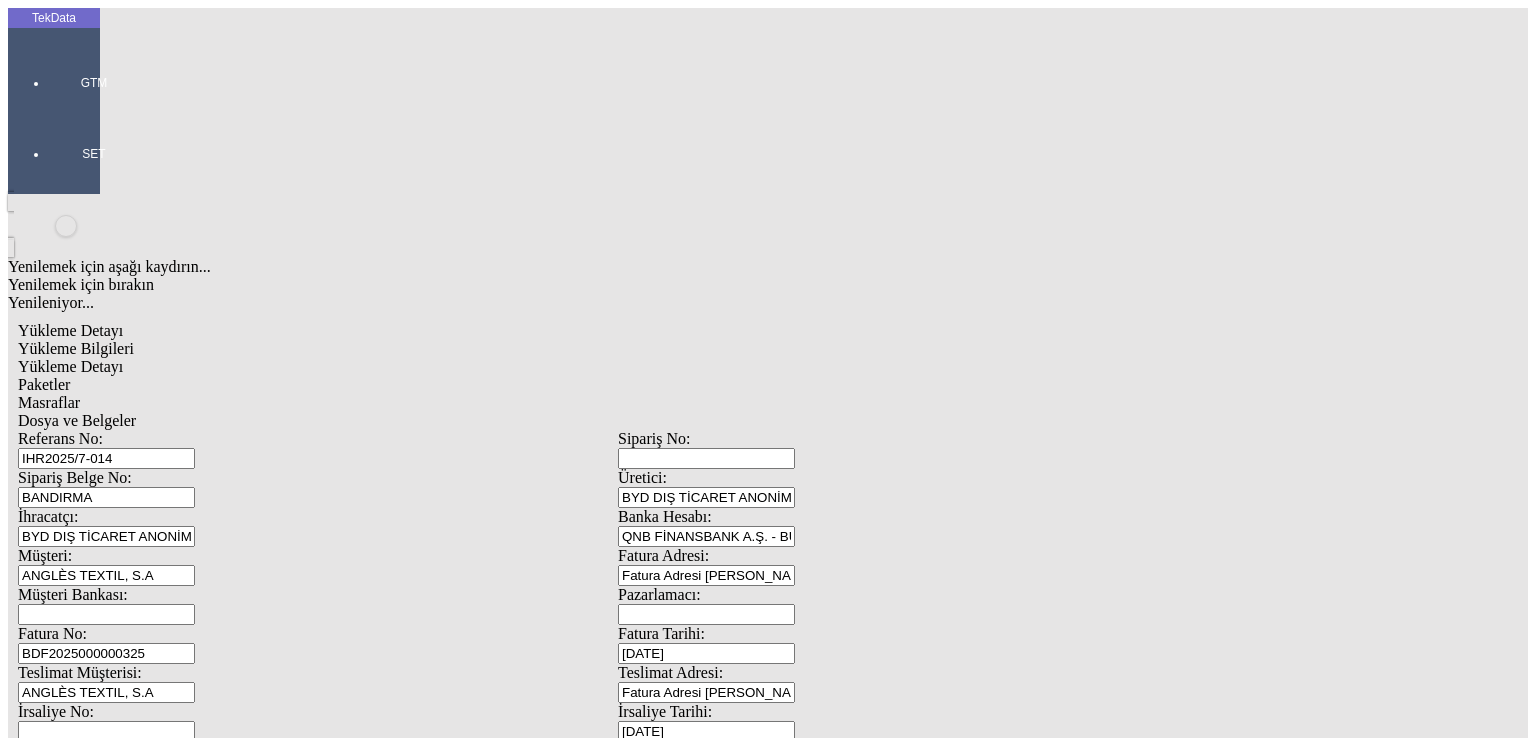 click on "Talimat Oluştur" at bounding box center [68, 1494] 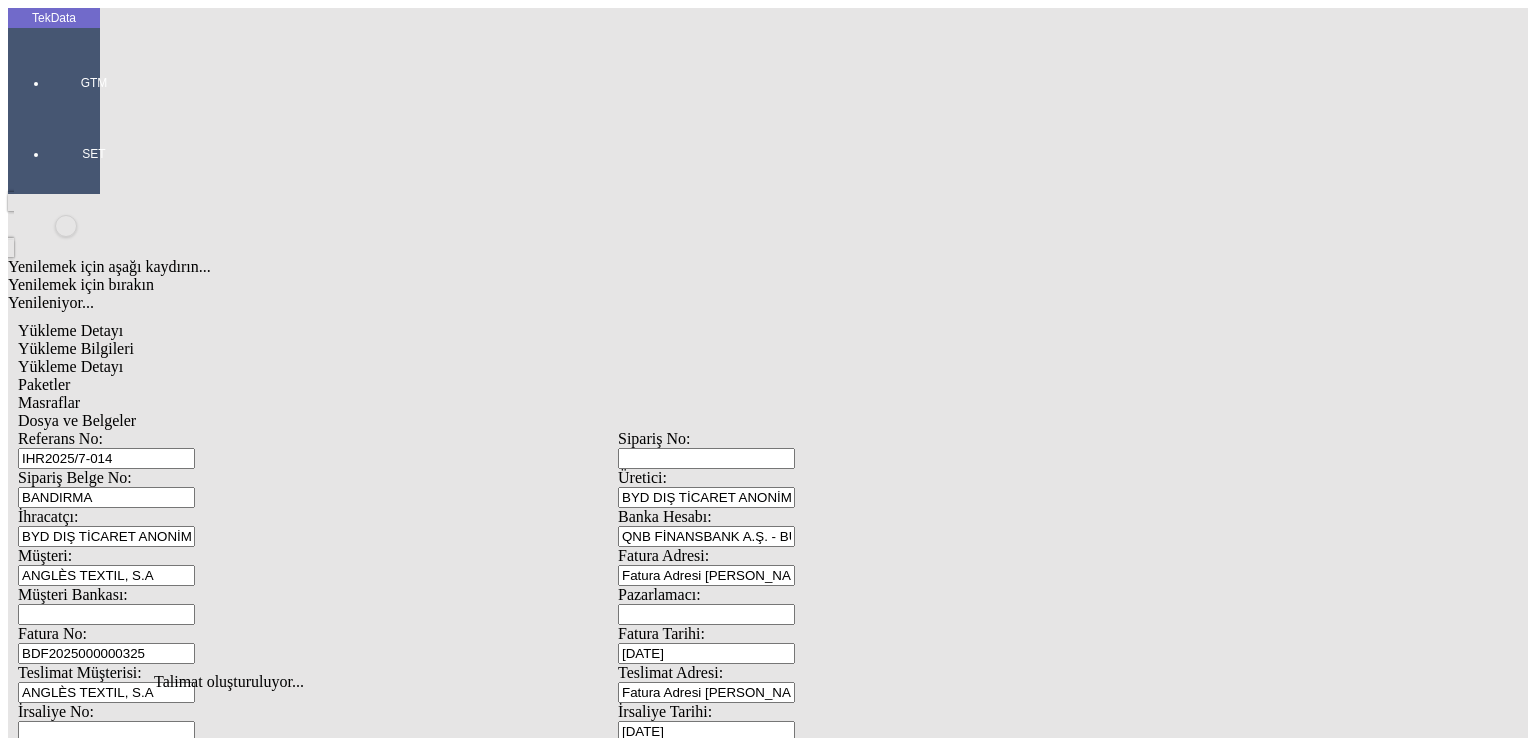 click on "Dosya ve Belgeler" 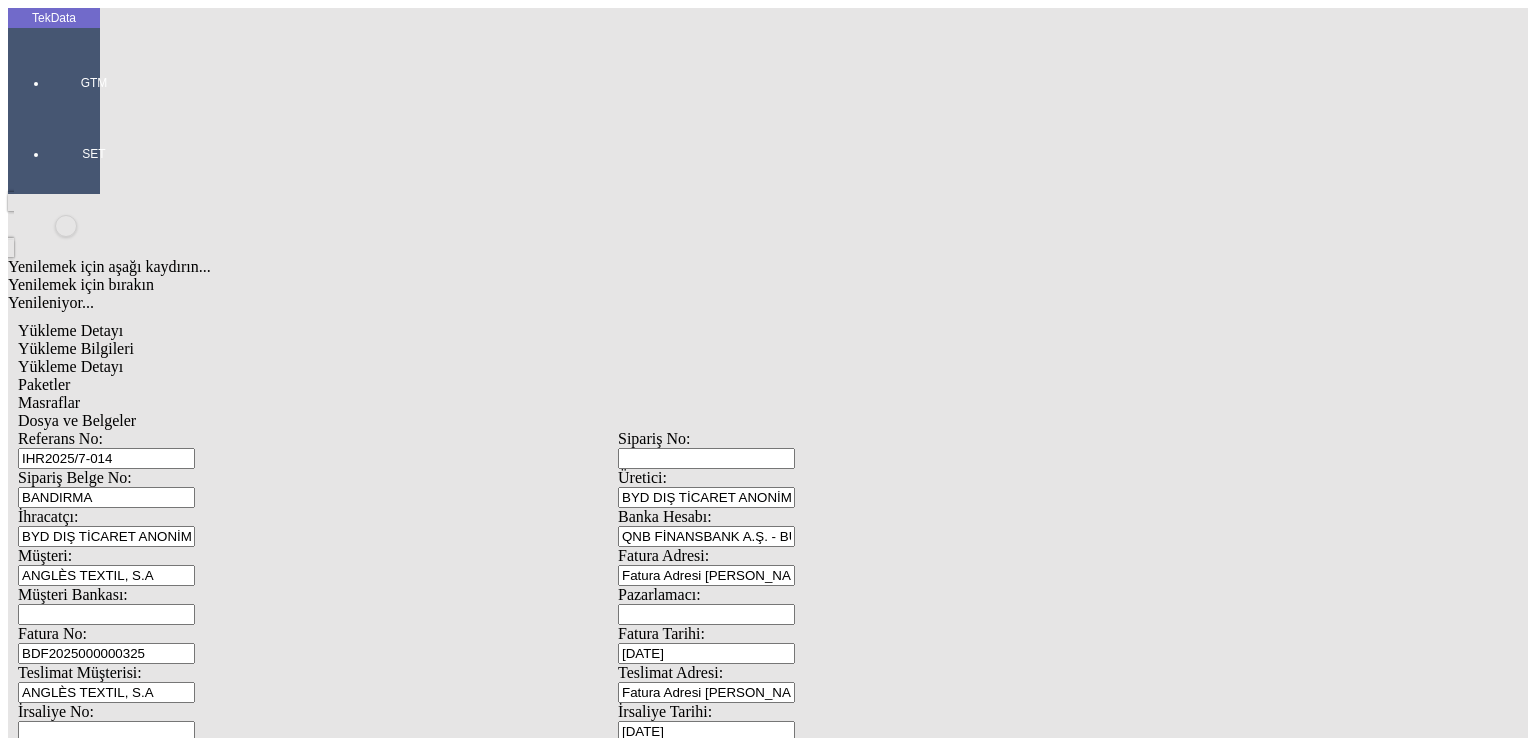 click on "İndir" 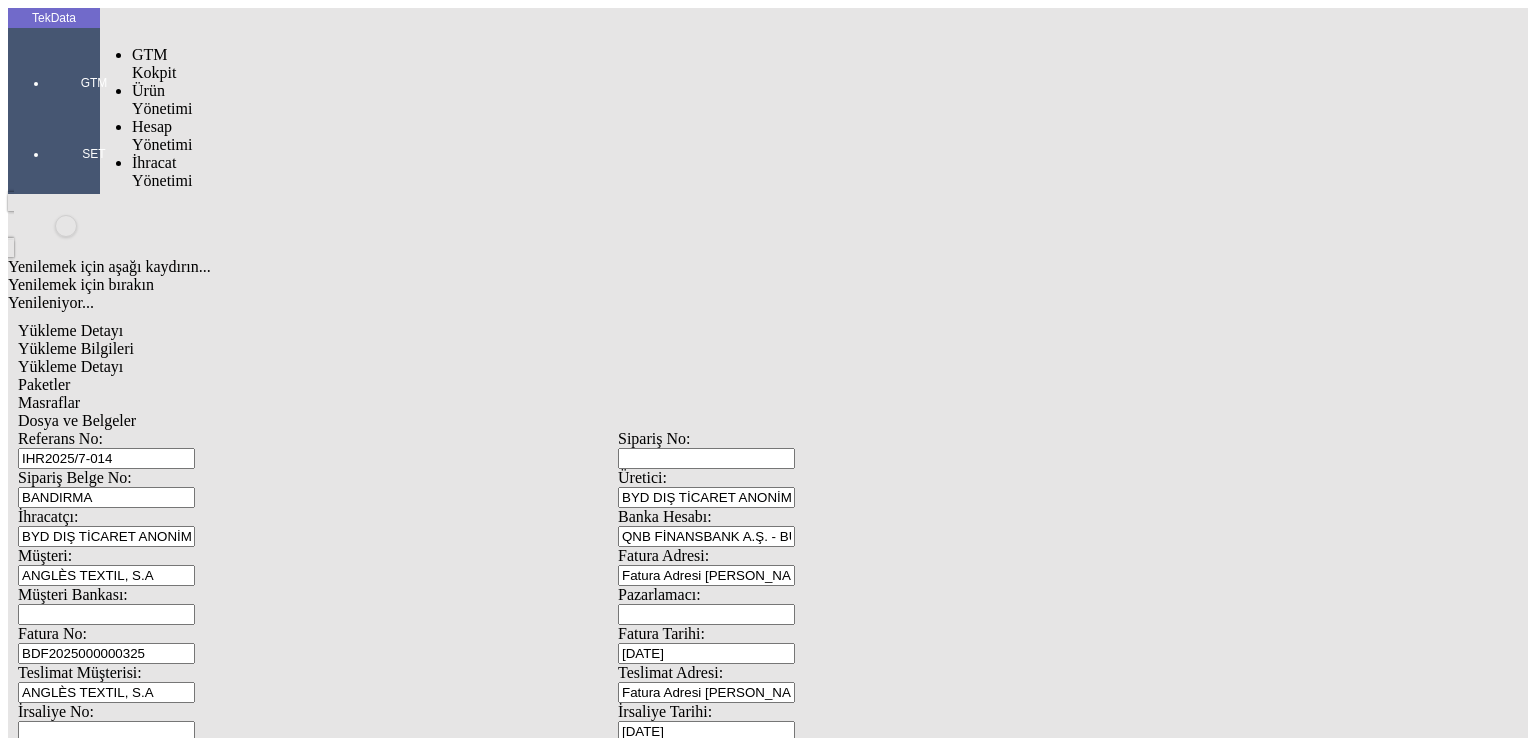 click at bounding box center (94, 111) 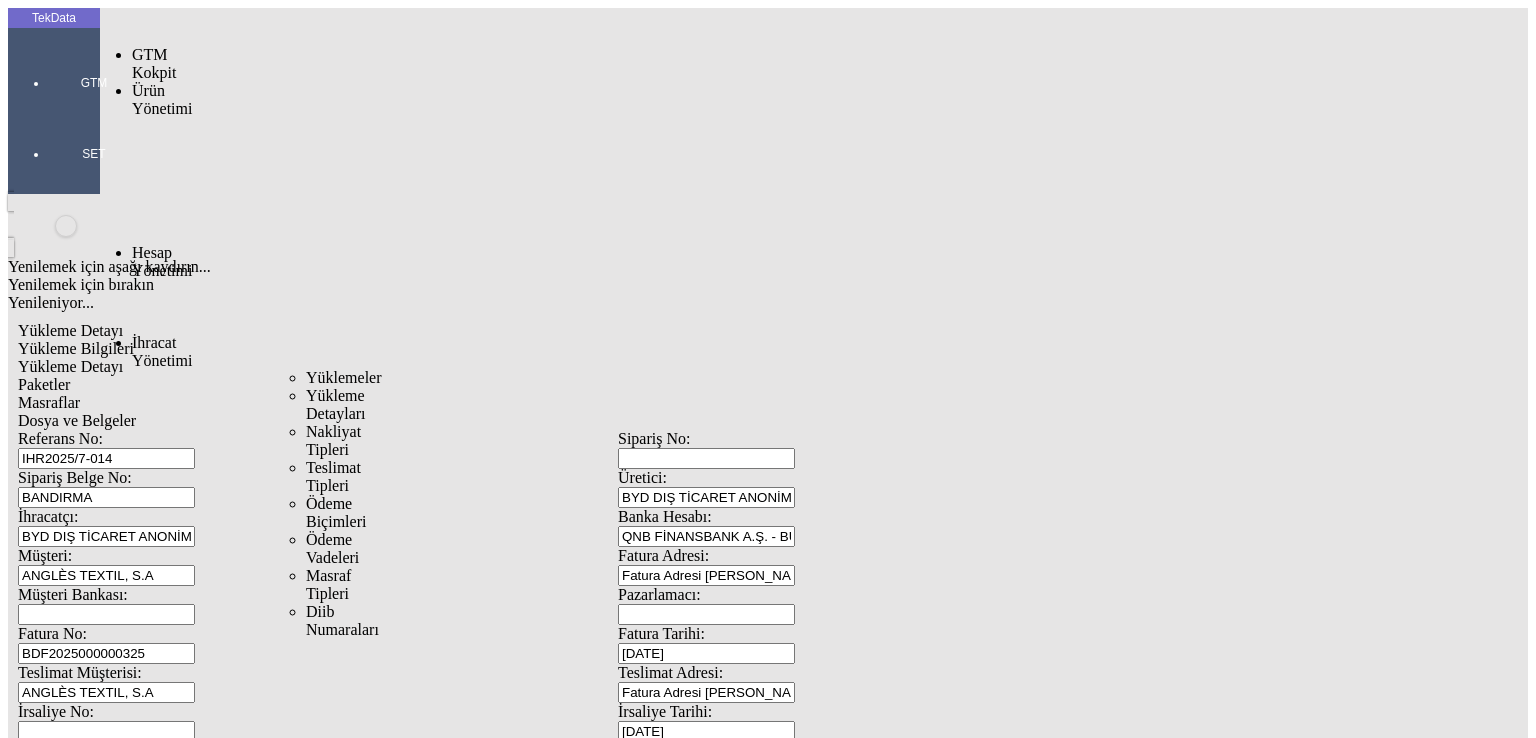 click on "İhracat Yönetimi" at bounding box center [162, 351] 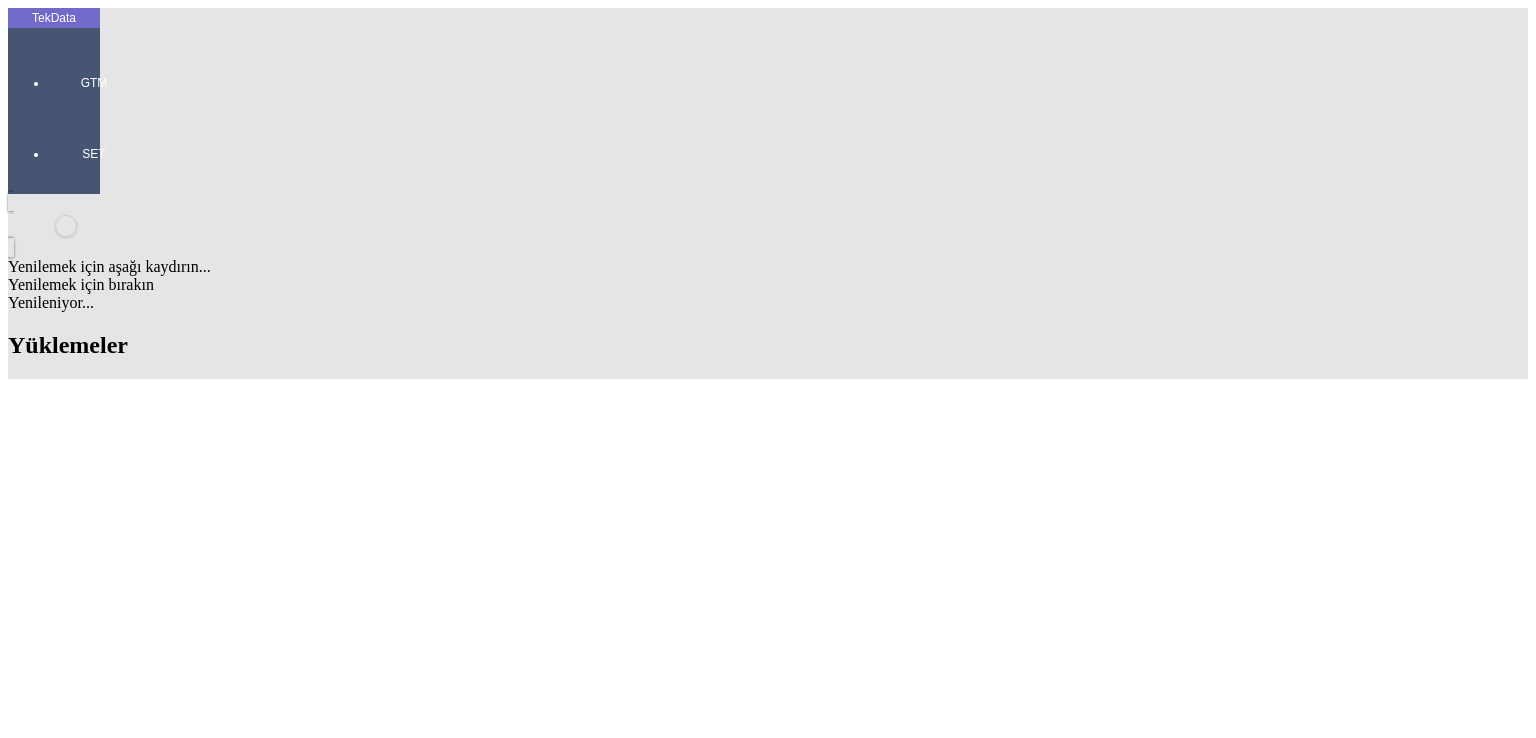 scroll, scrollTop: 1600, scrollLeft: 0, axis: vertical 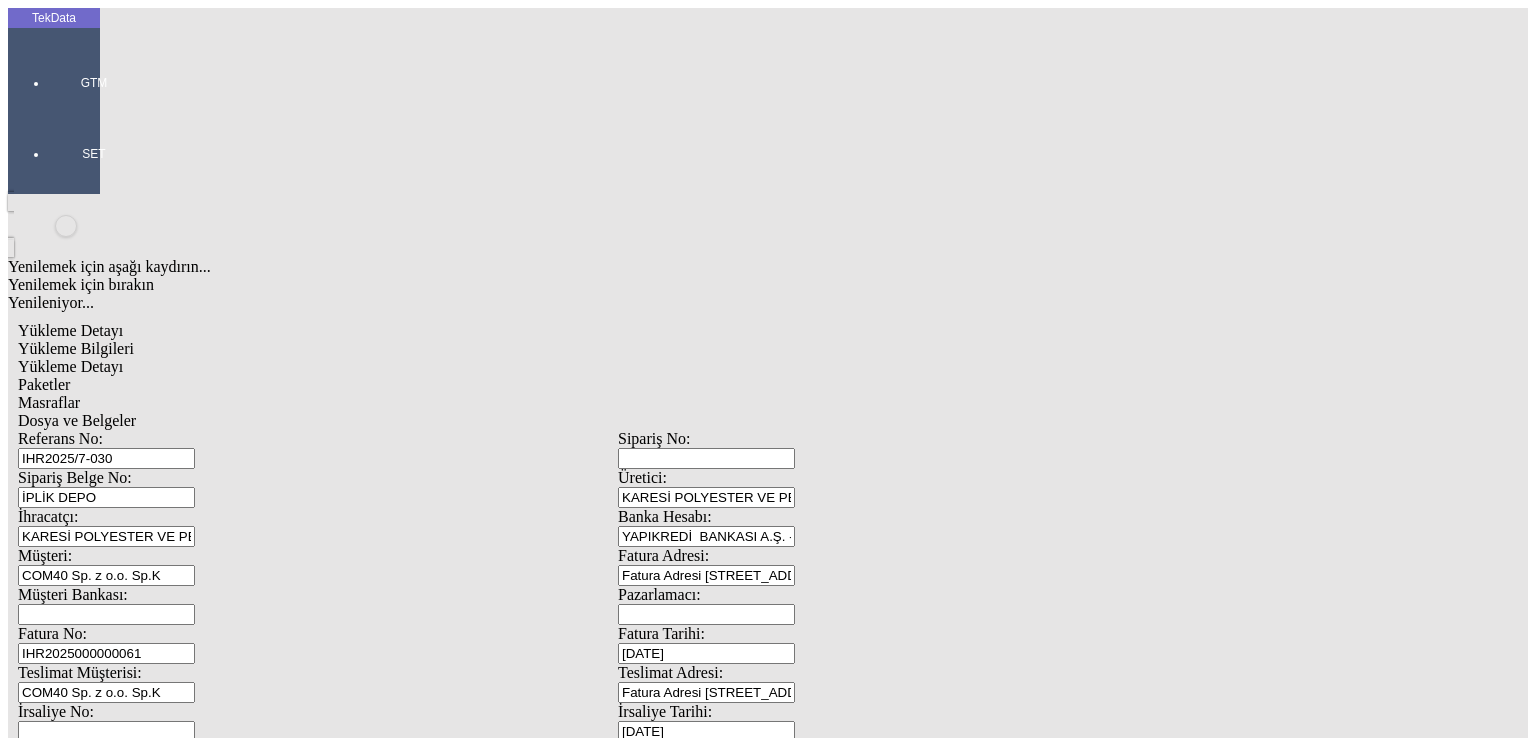 click on "IHR2025000000061" at bounding box center (106, 653) 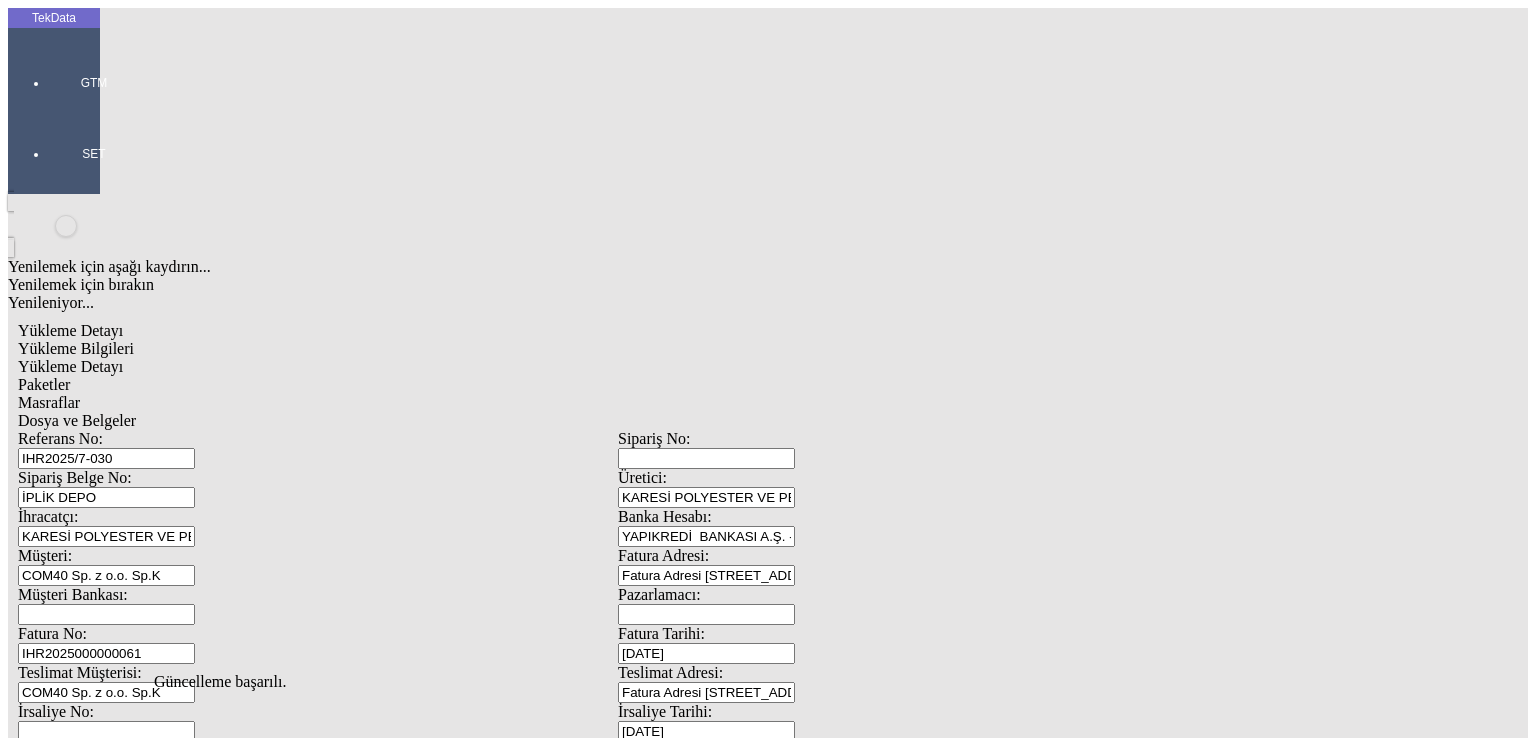 scroll, scrollTop: 0, scrollLeft: 0, axis: both 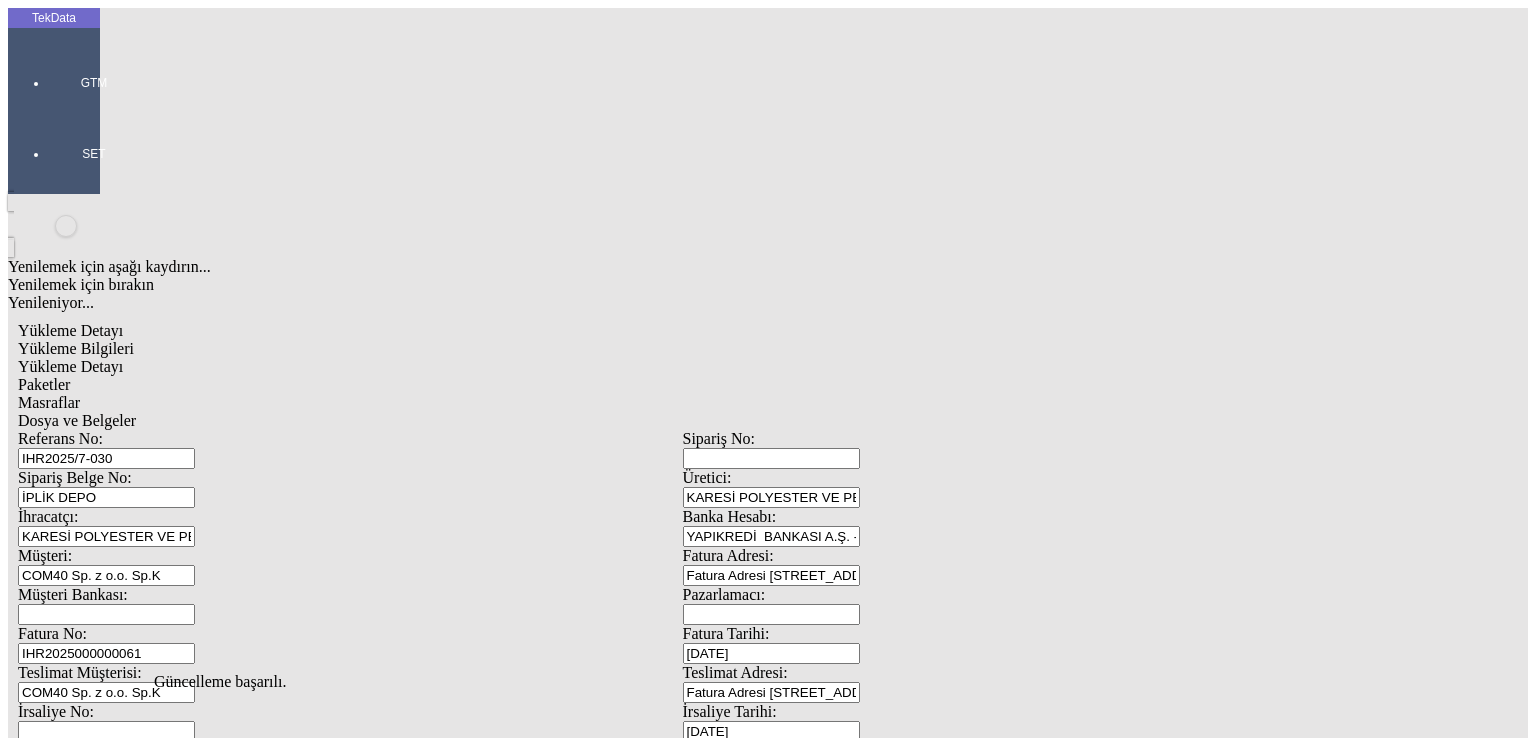 click on "Düzenle" at bounding box center (64, 1507) 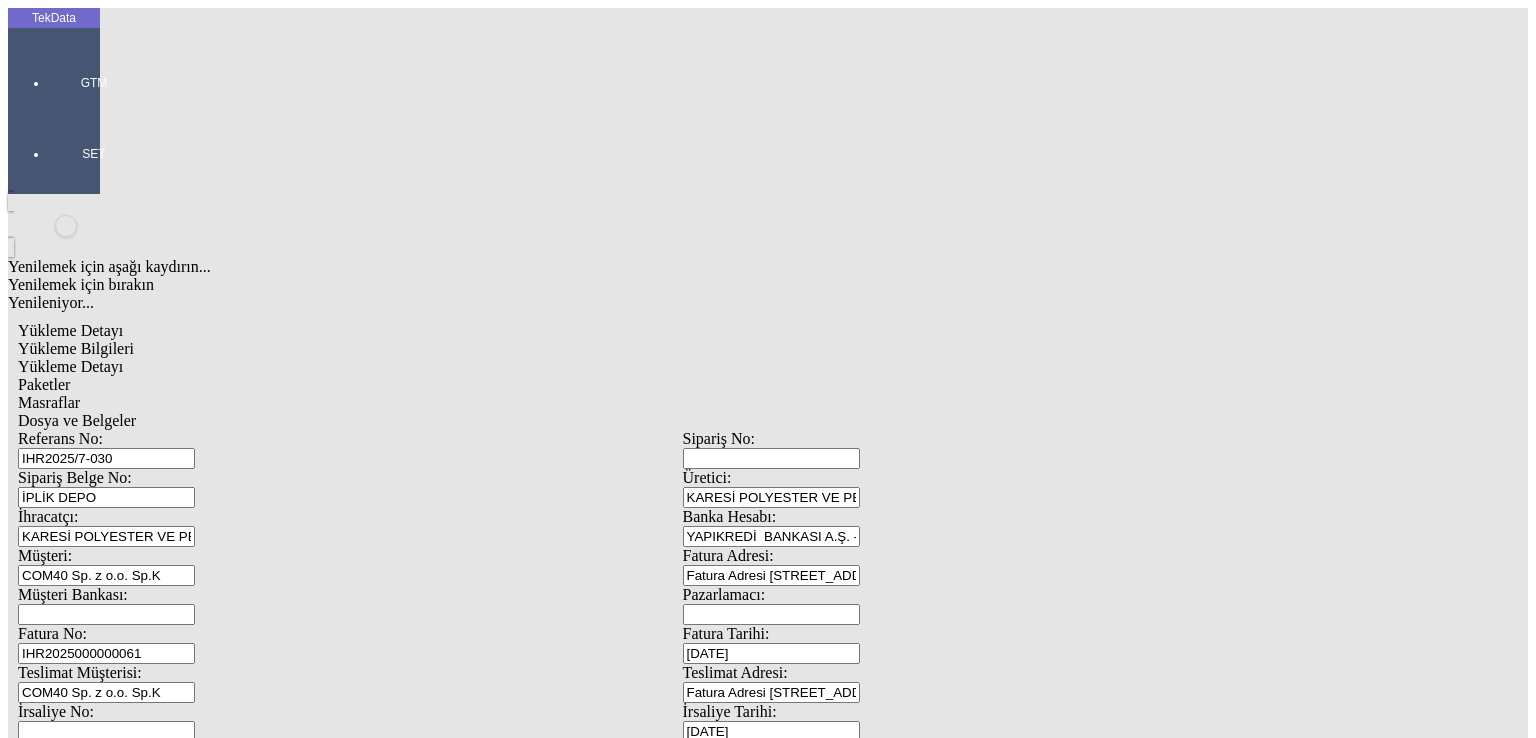 drag, startPoint x: 284, startPoint y: 412, endPoint x: 157, endPoint y: 417, distance: 127.09839 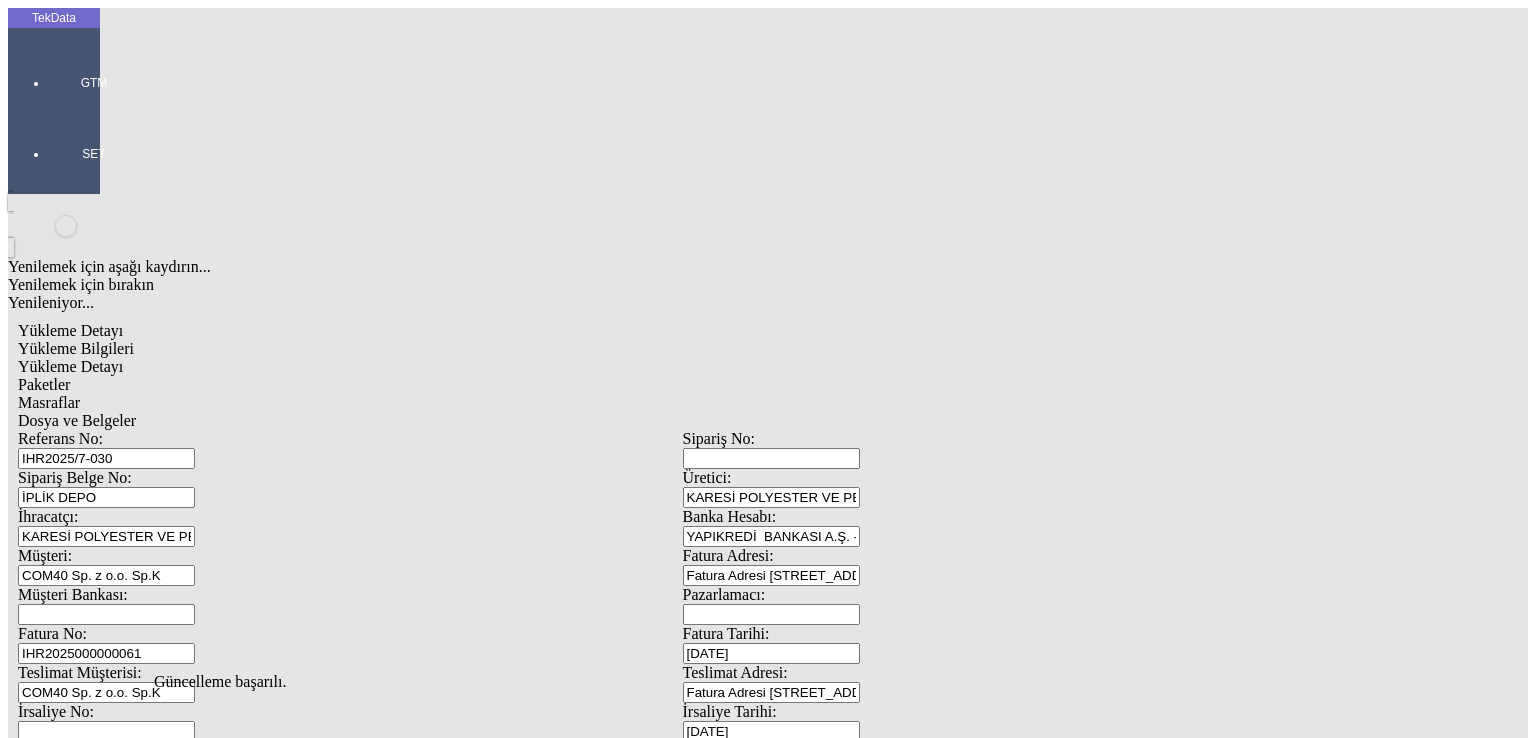 drag, startPoint x: 574, startPoint y: 91, endPoint x: 583, endPoint y: 101, distance: 13.453624 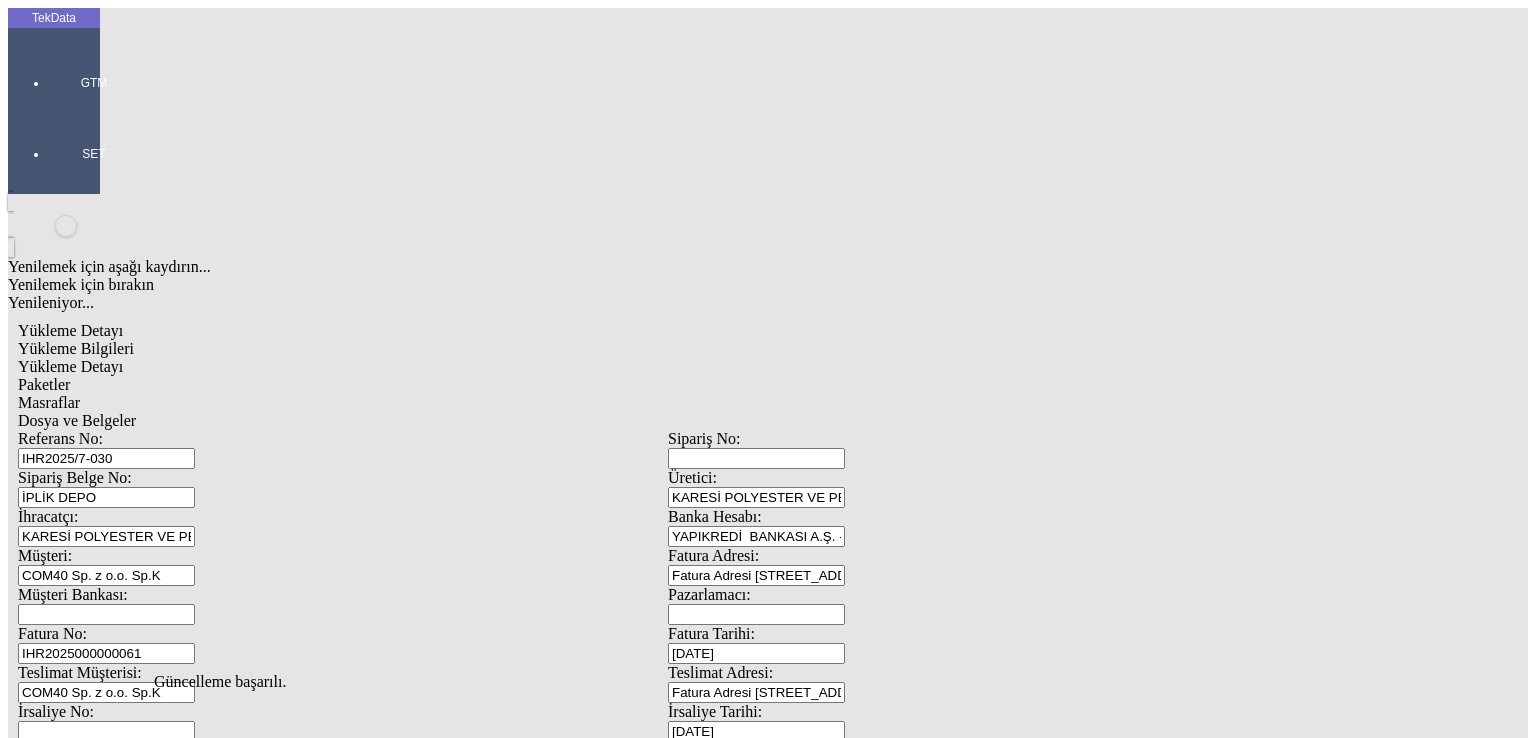 click on "Yükleme Bilgileri" at bounding box center [76, 348] 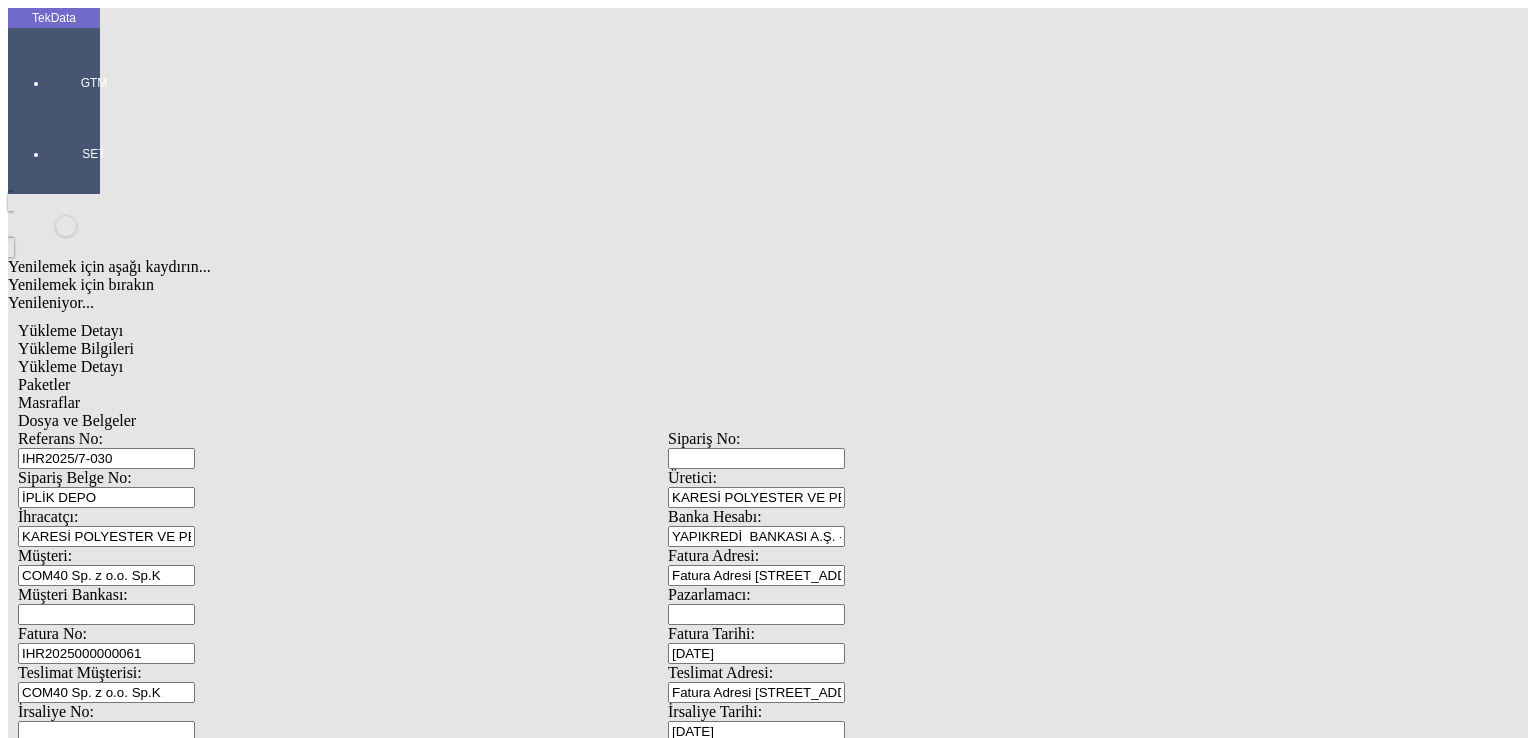 scroll, scrollTop: 0, scrollLeft: 0, axis: both 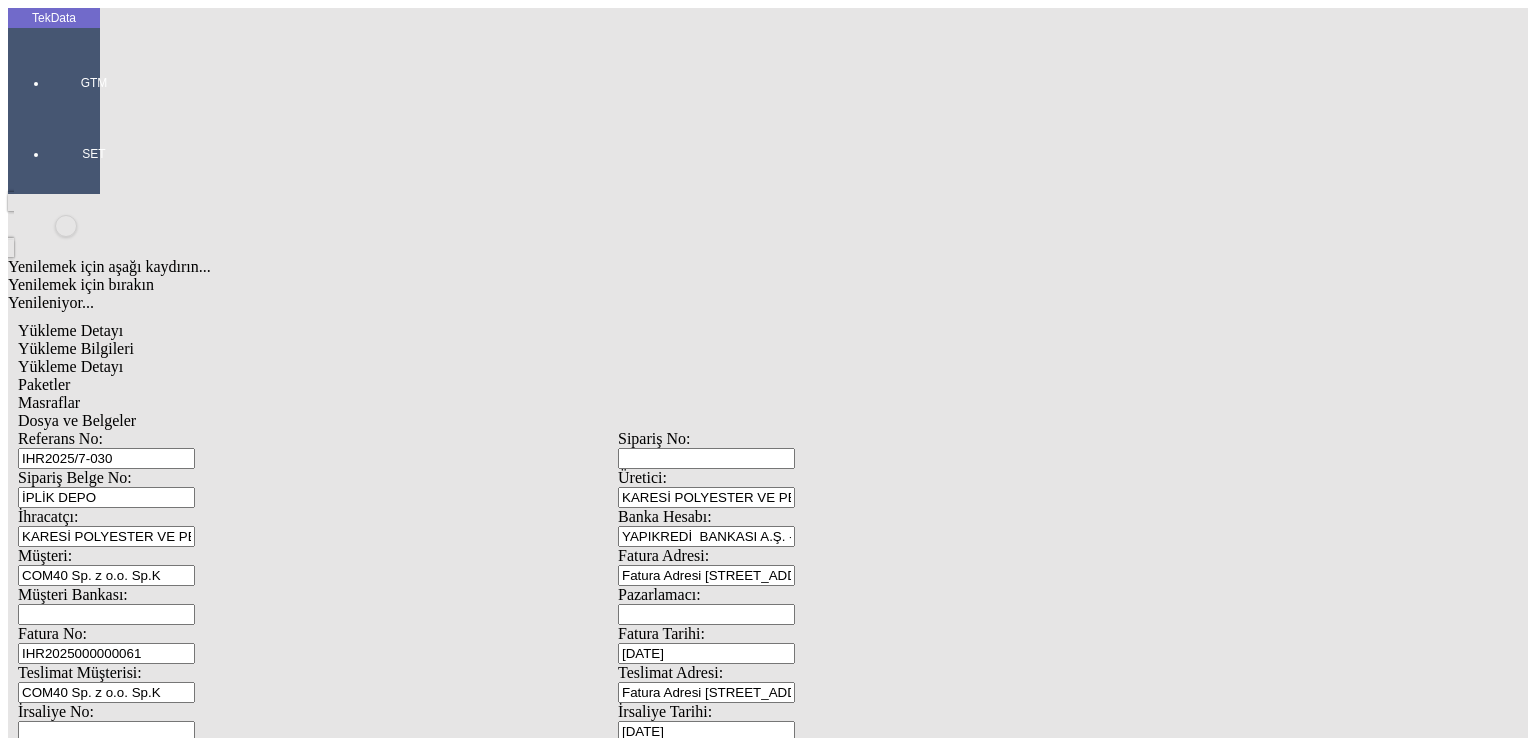 click on "Güncelle" 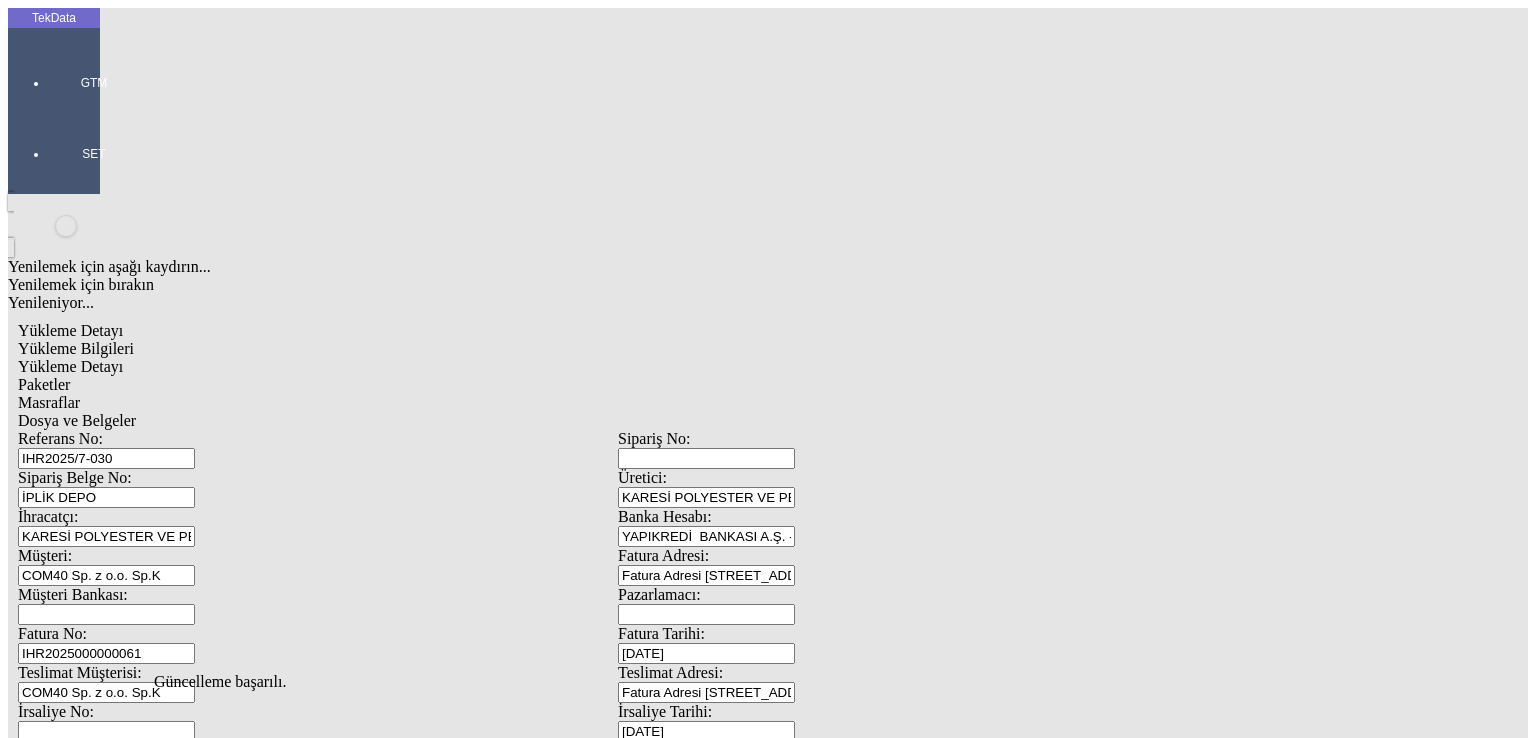 click on "Güncelle" 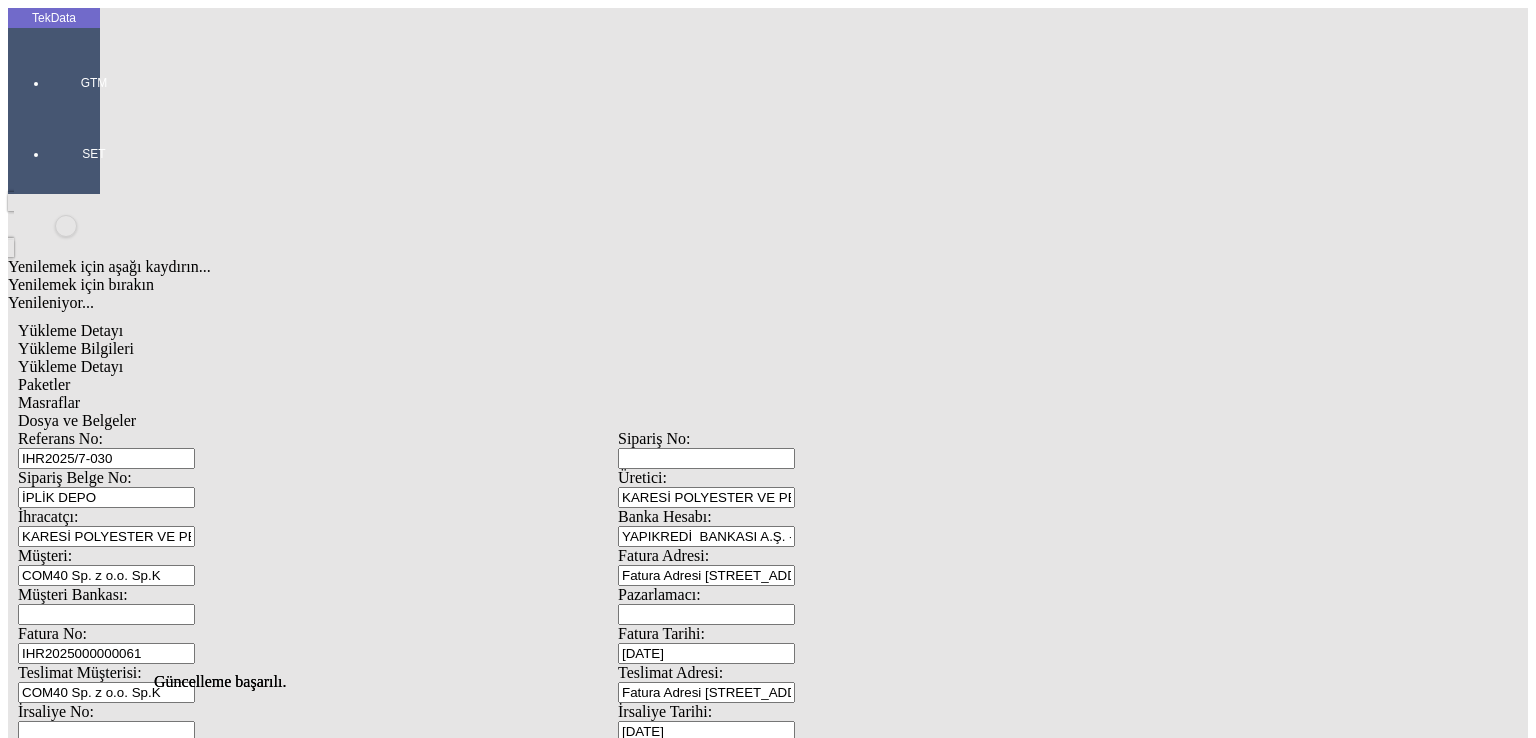 scroll, scrollTop: 0, scrollLeft: 0, axis: both 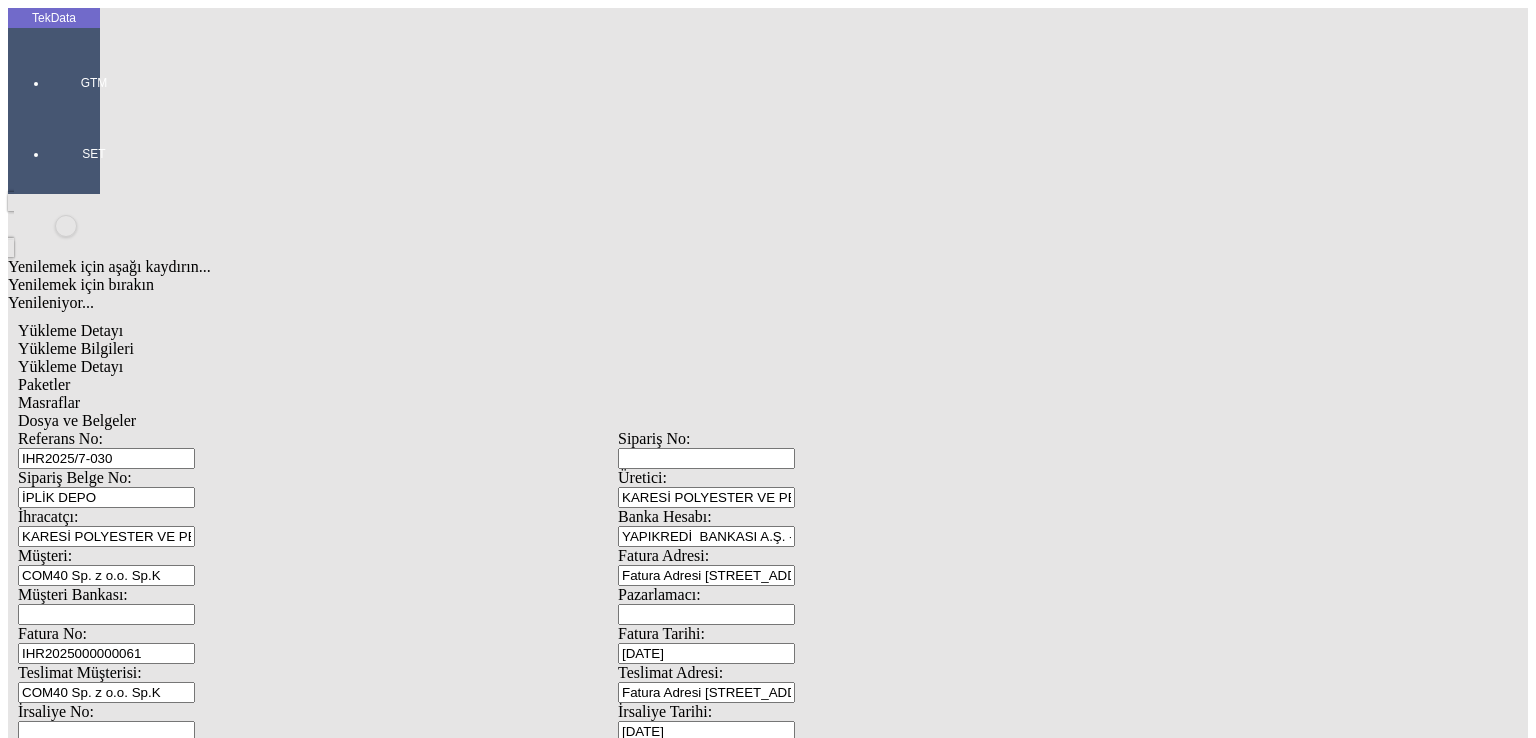 click on "İndir" 